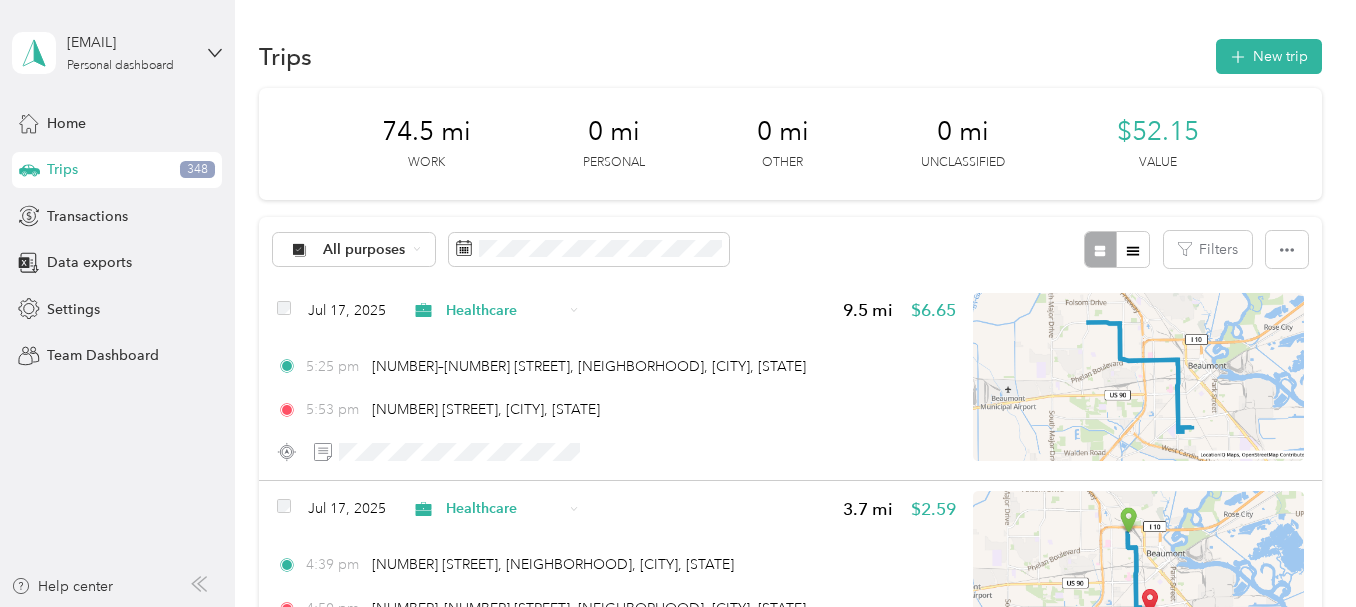 scroll, scrollTop: 0, scrollLeft: 0, axis: both 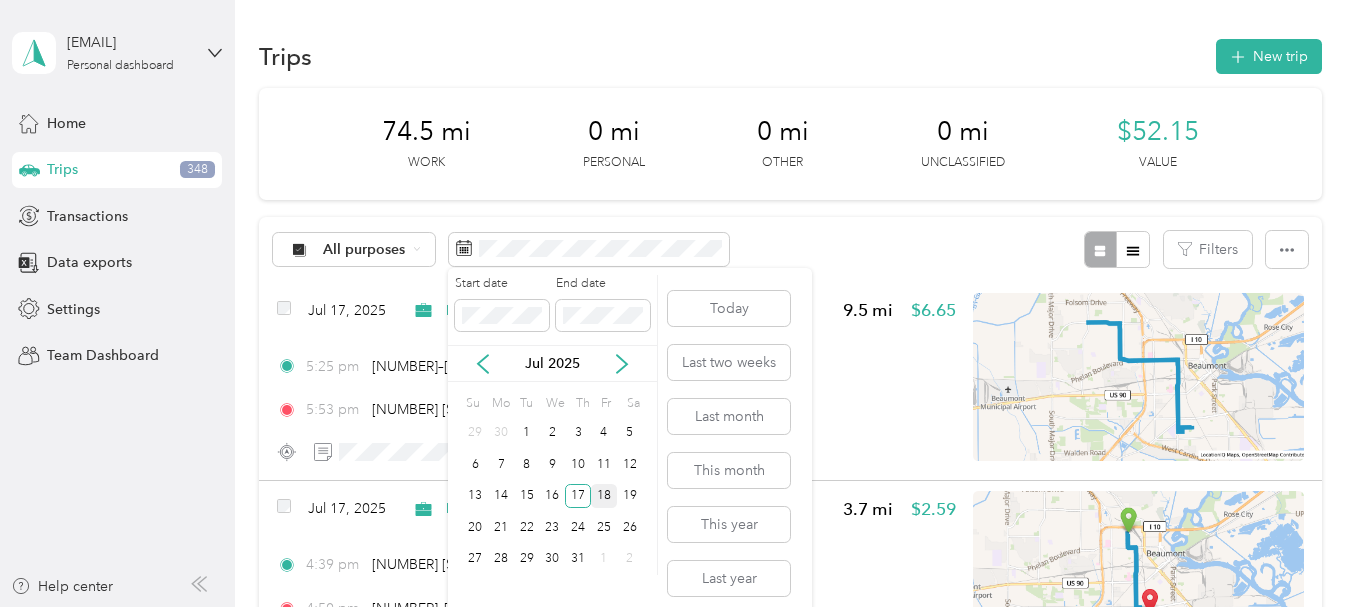 click on "18" at bounding box center [604, 496] 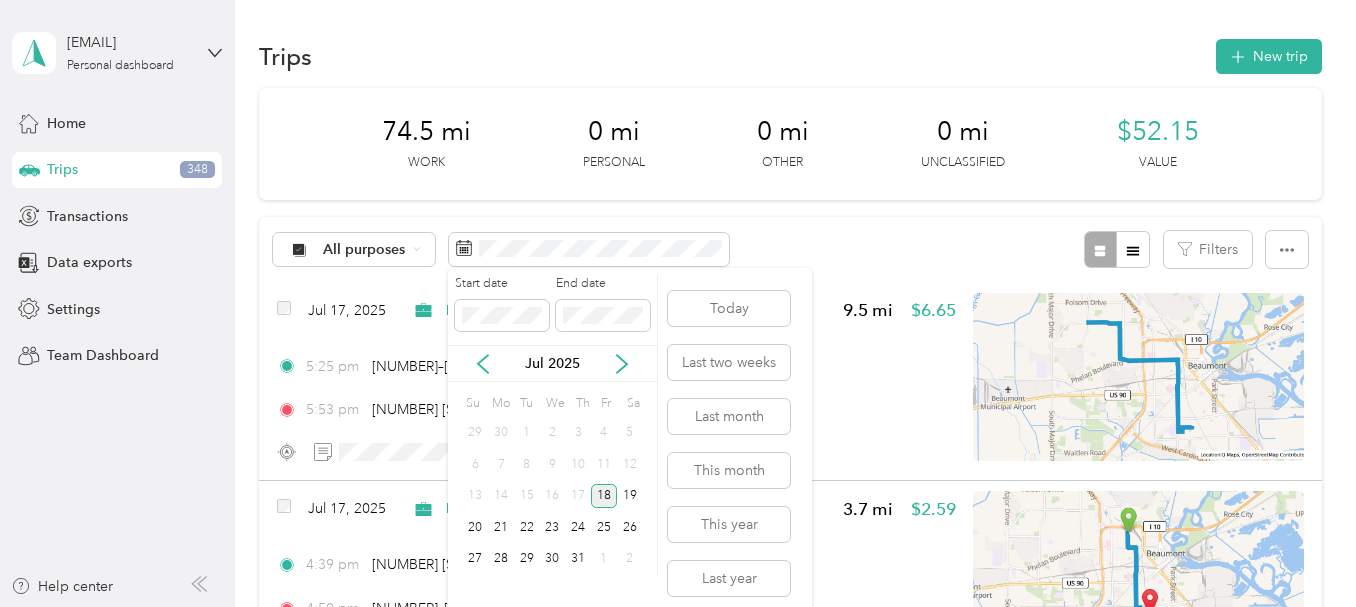 click on "18" at bounding box center (604, 496) 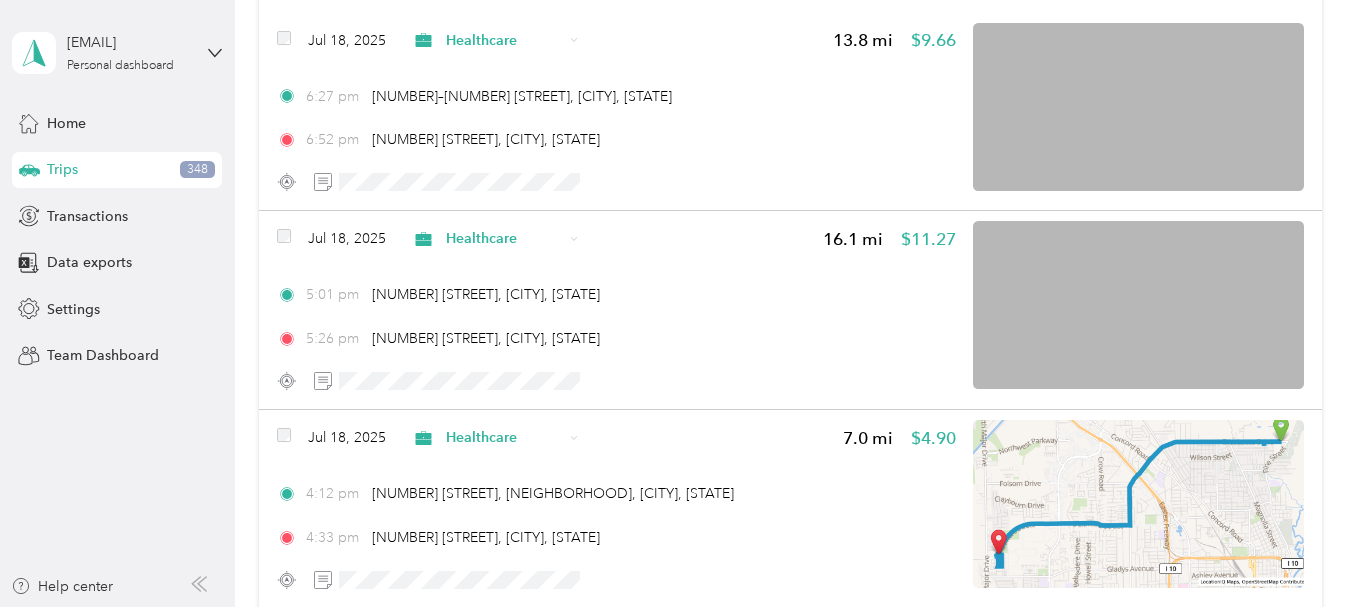 scroll, scrollTop: 0, scrollLeft: 0, axis: both 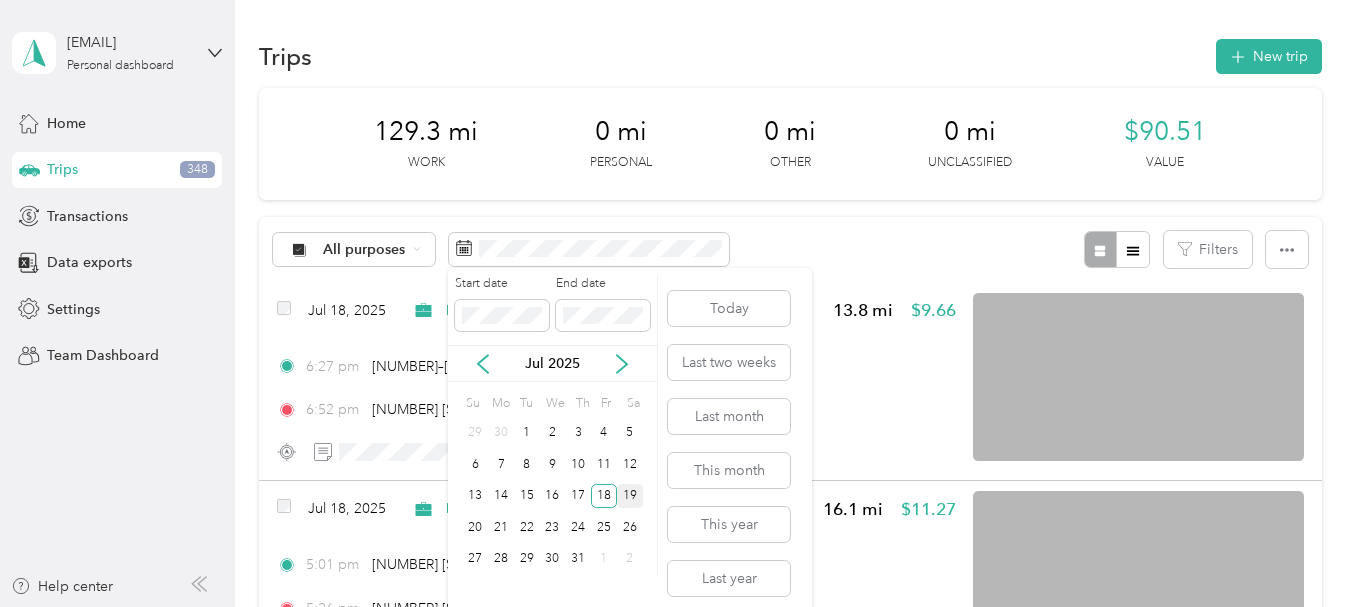 click on "19" at bounding box center [630, 496] 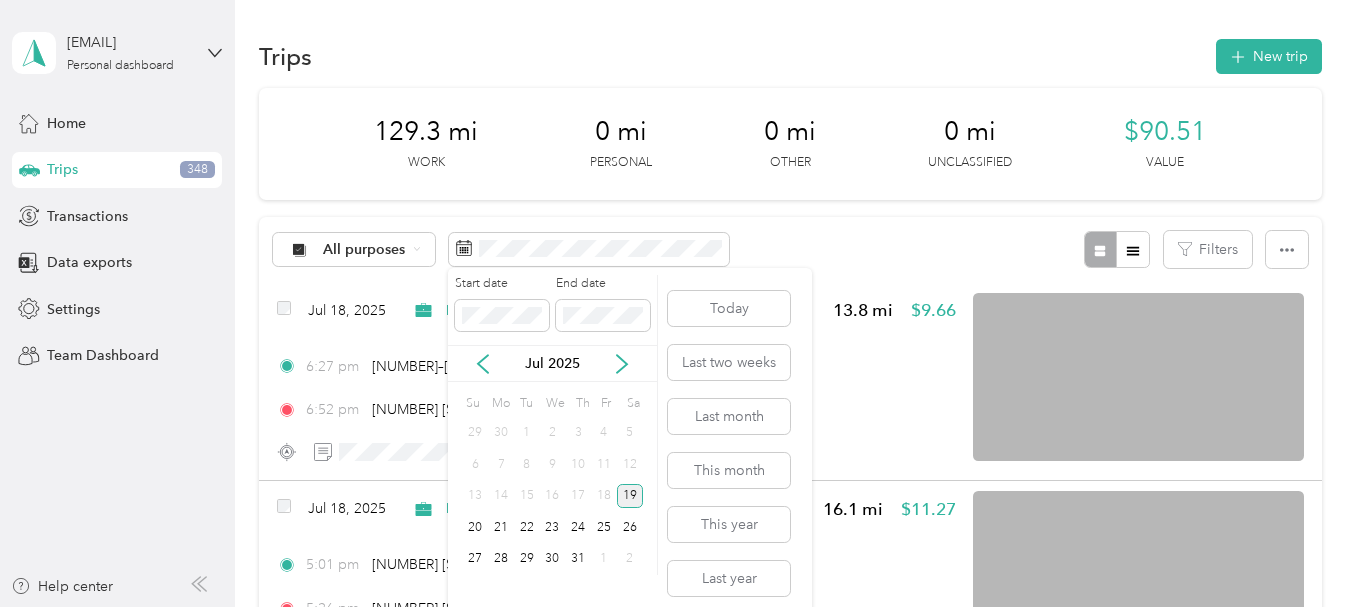 click on "19" at bounding box center [630, 496] 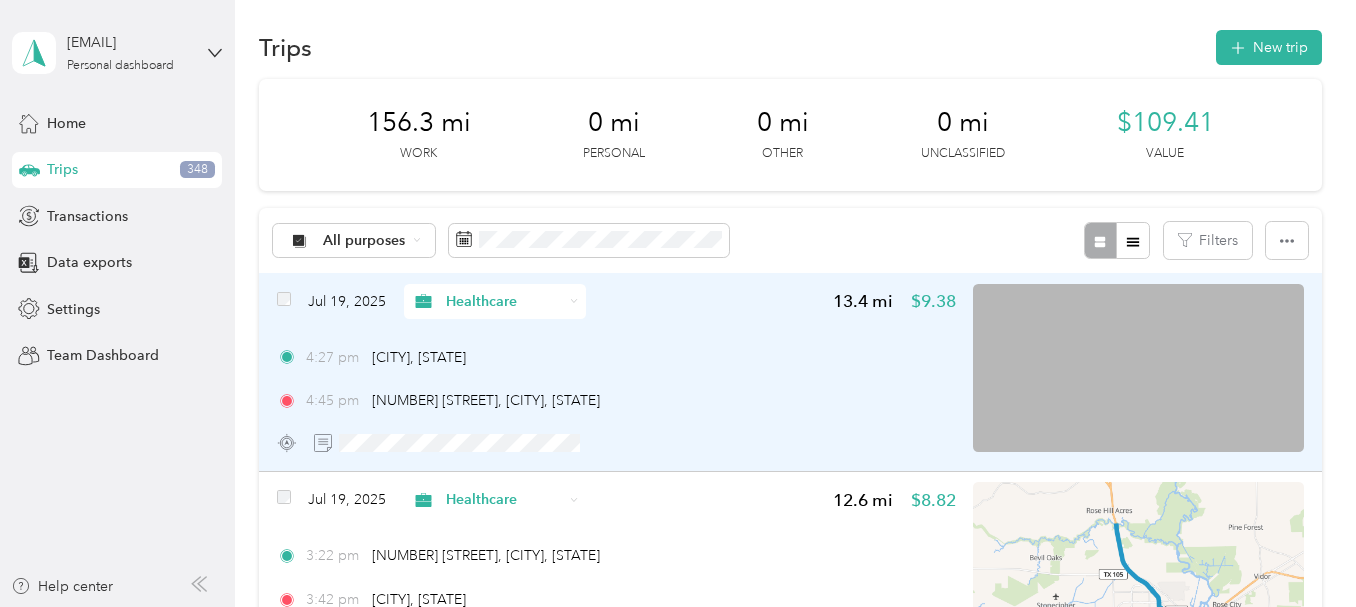 scroll, scrollTop: 0, scrollLeft: 0, axis: both 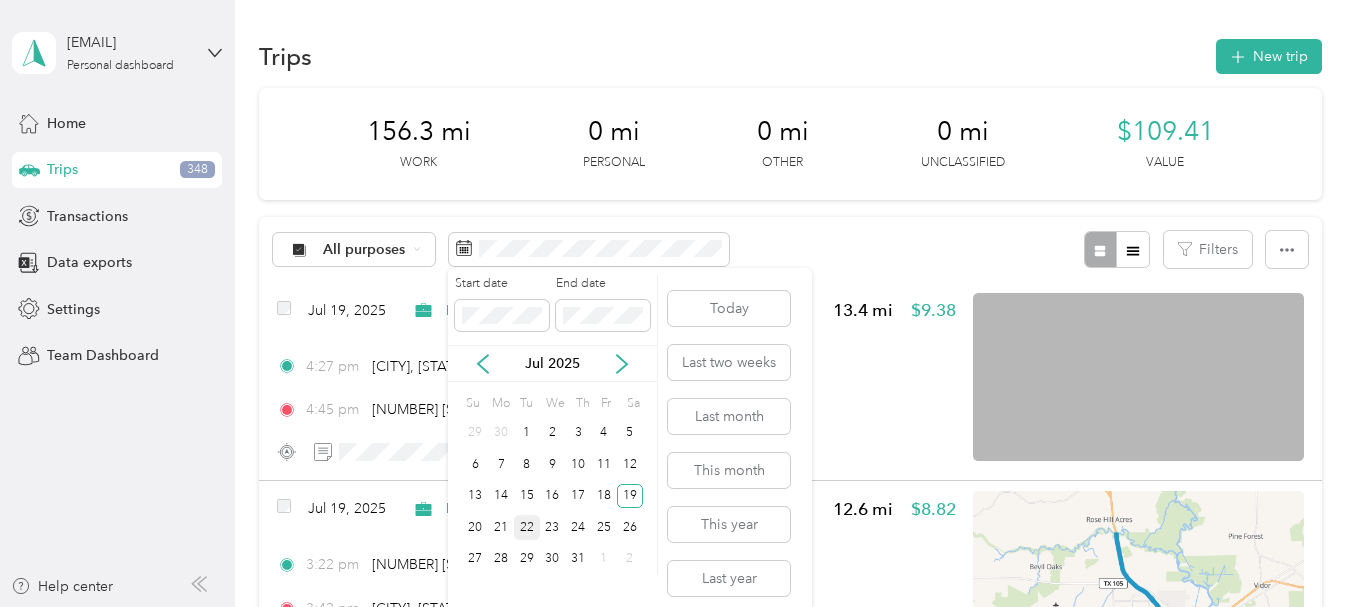 click on "22" at bounding box center [527, 527] 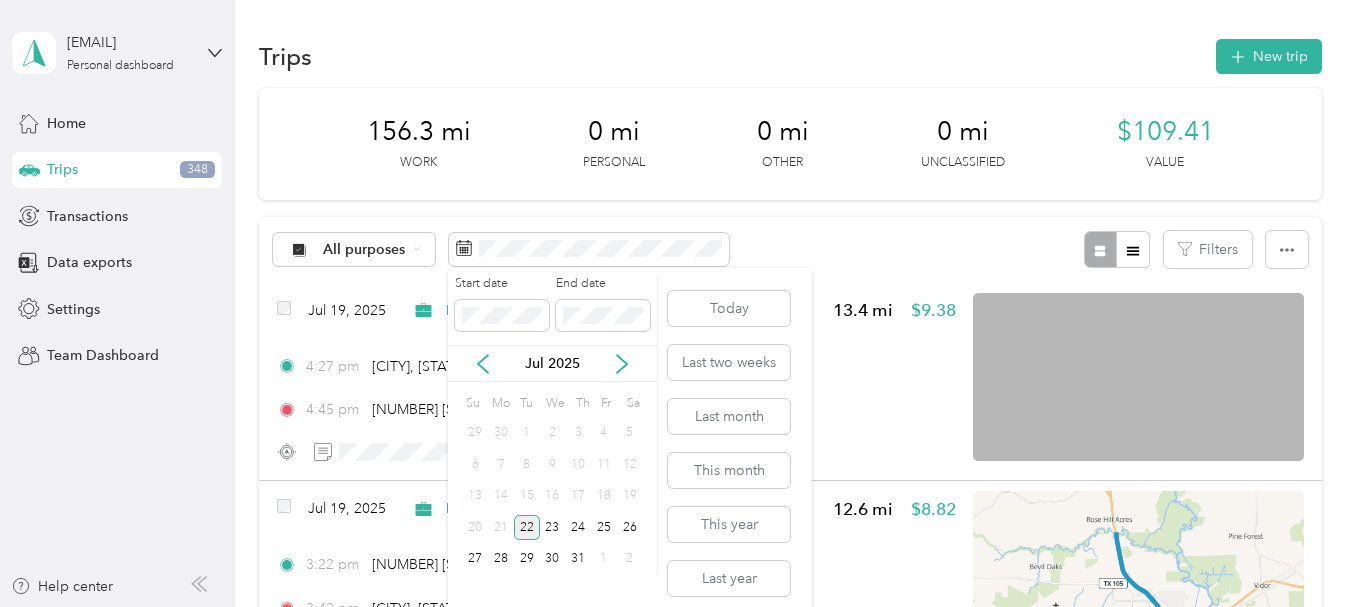 click on "22" at bounding box center [527, 527] 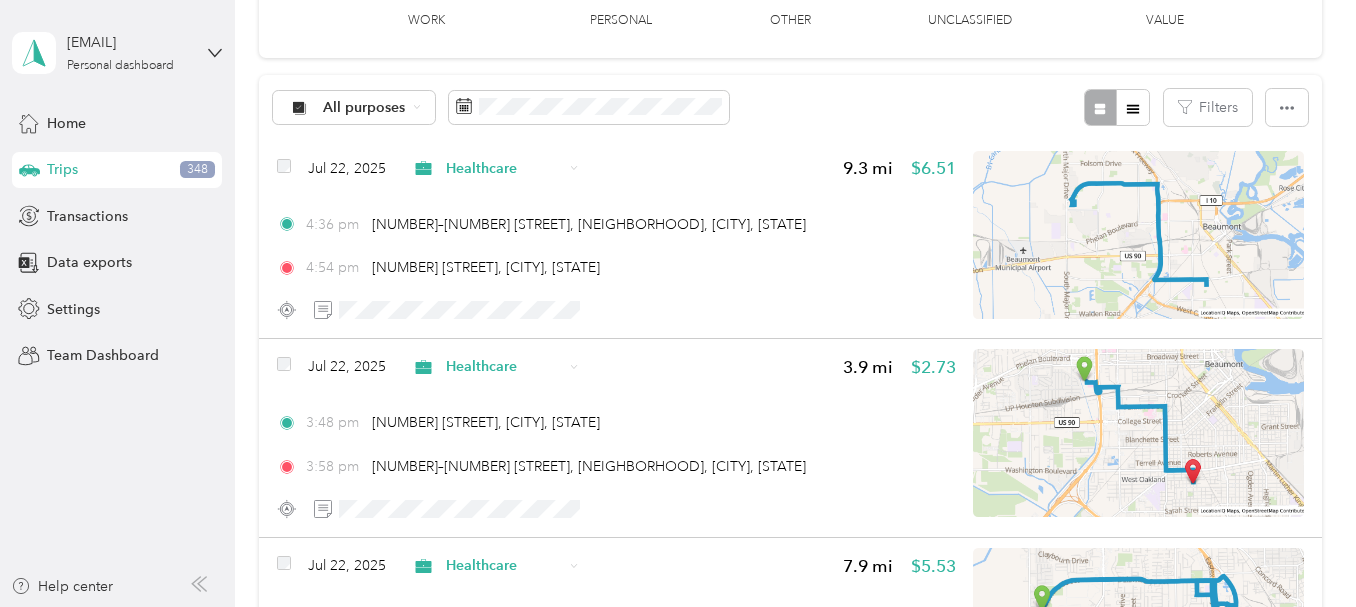 scroll, scrollTop: 0, scrollLeft: 0, axis: both 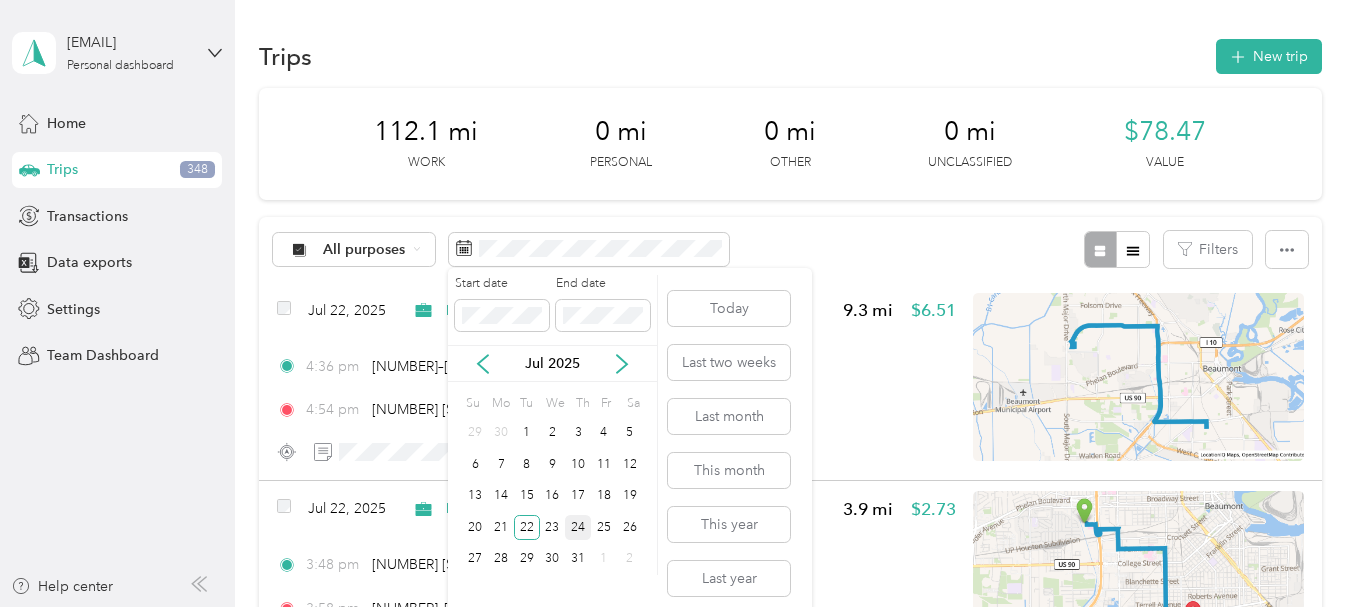 click on "24" at bounding box center [578, 527] 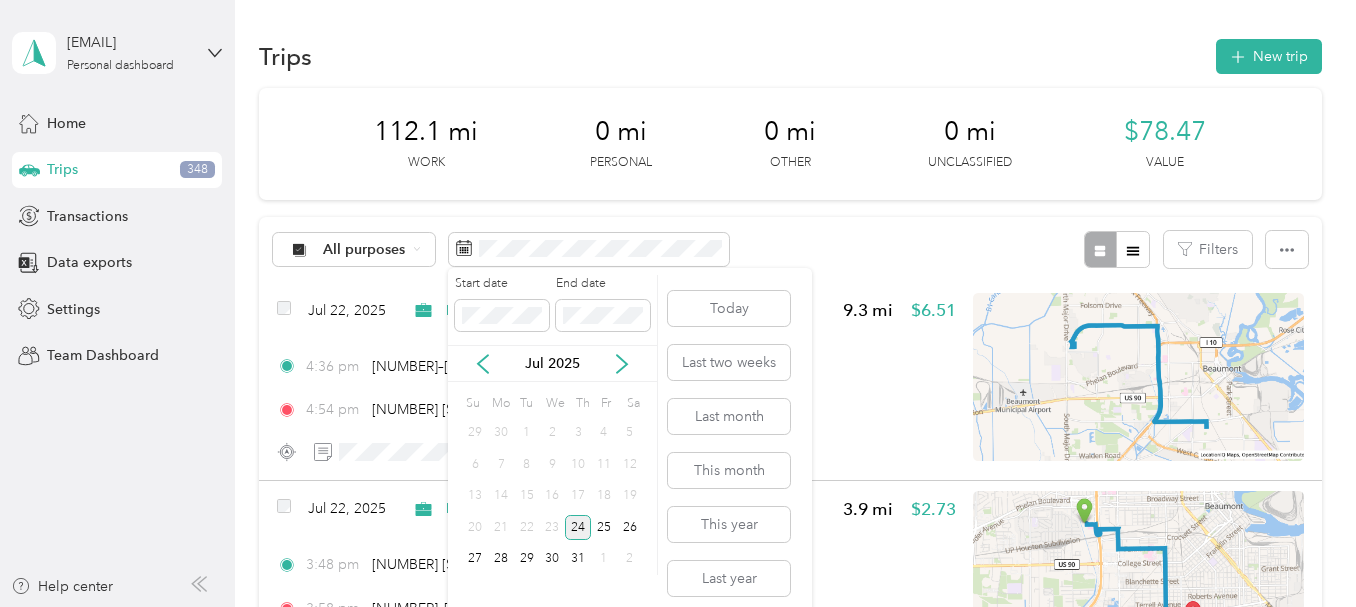 click on "24" at bounding box center (578, 527) 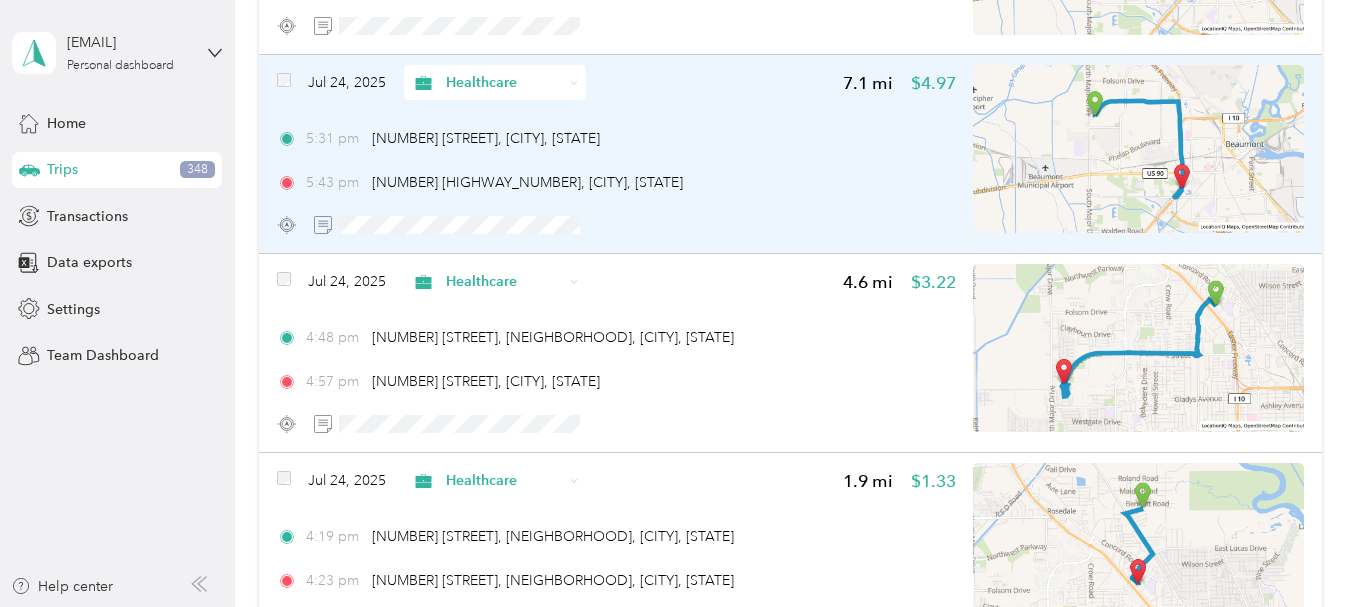 scroll, scrollTop: 0, scrollLeft: 0, axis: both 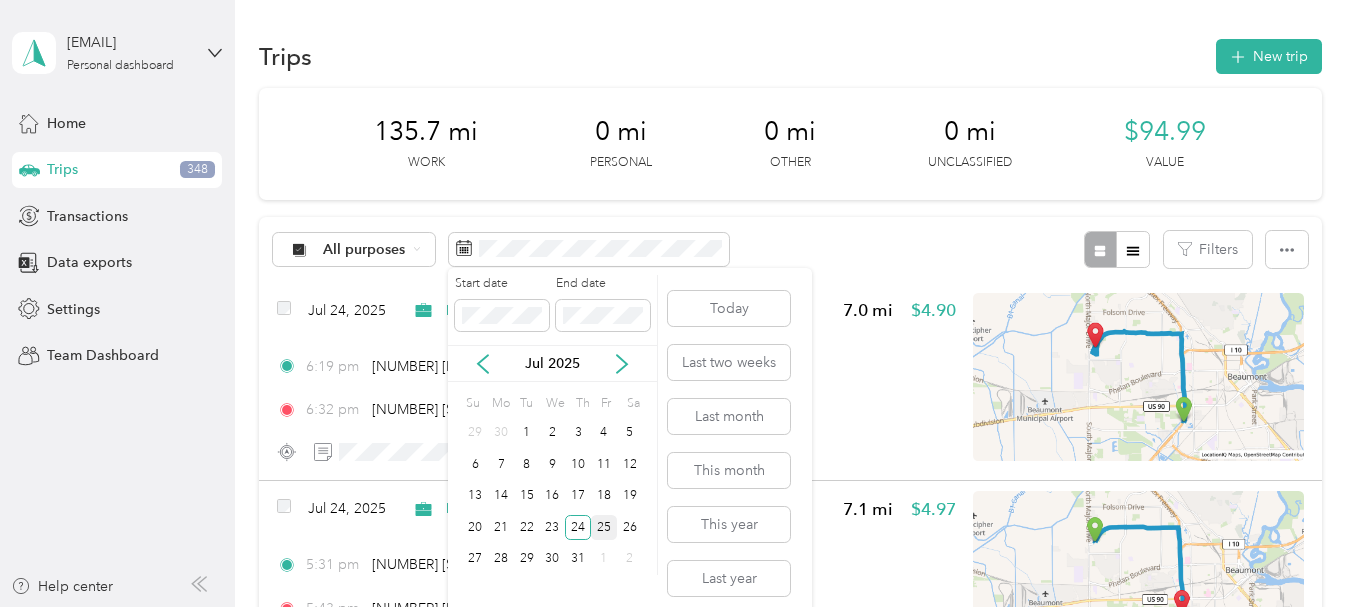 click on "25" at bounding box center (604, 527) 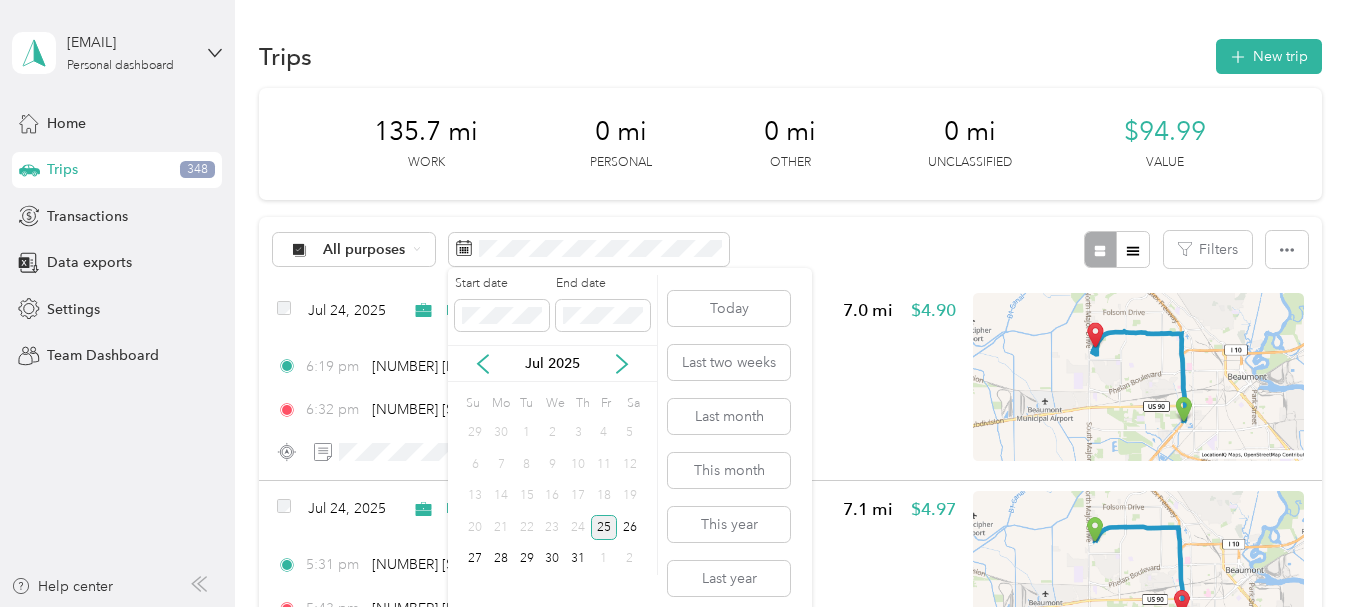 click on "25" at bounding box center [604, 527] 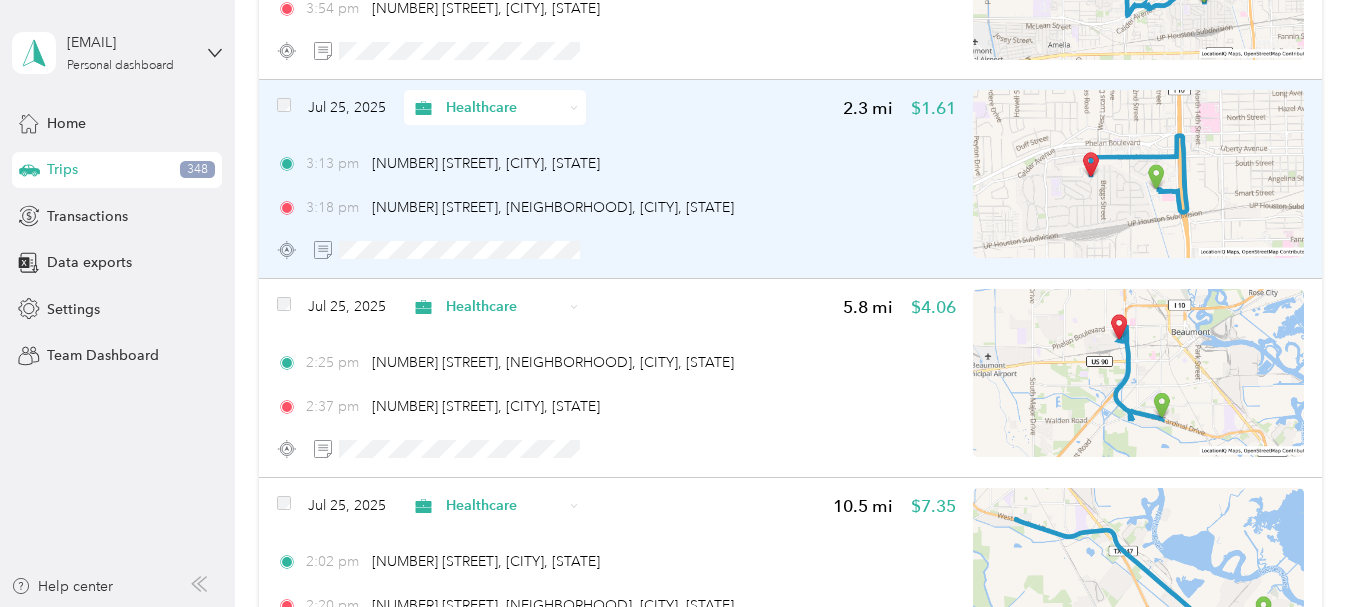 scroll, scrollTop: 400, scrollLeft: 0, axis: vertical 